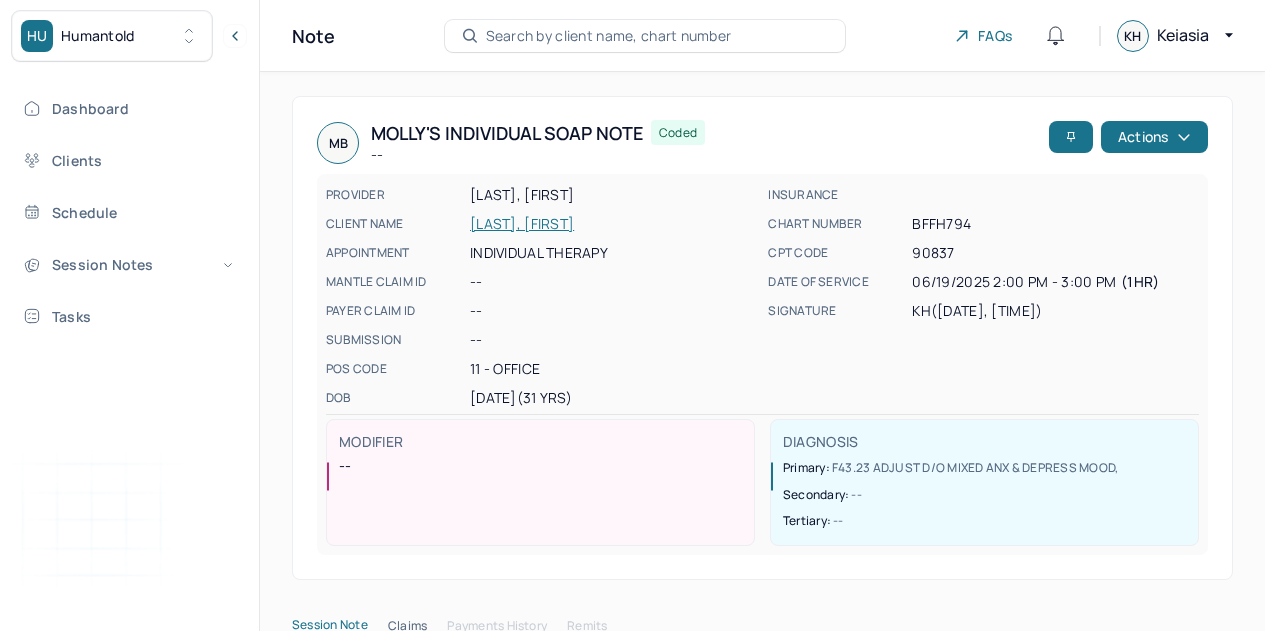 scroll, scrollTop: 0, scrollLeft: 0, axis: both 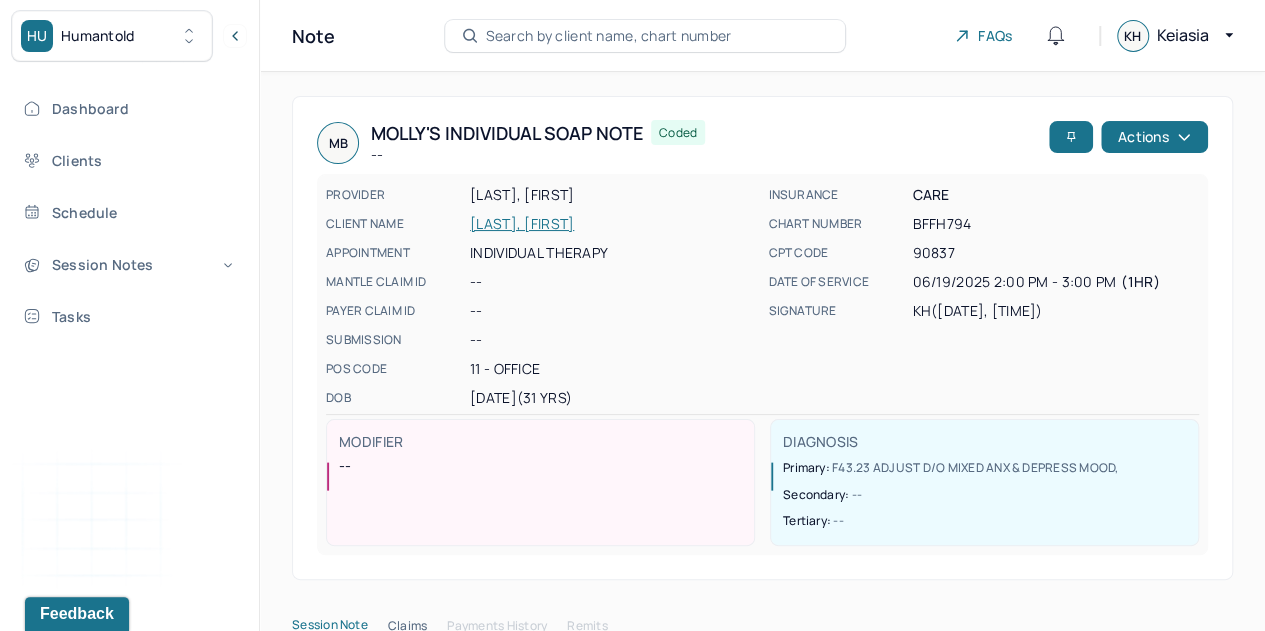 click on "Dashboard" at bounding box center (128, 108) 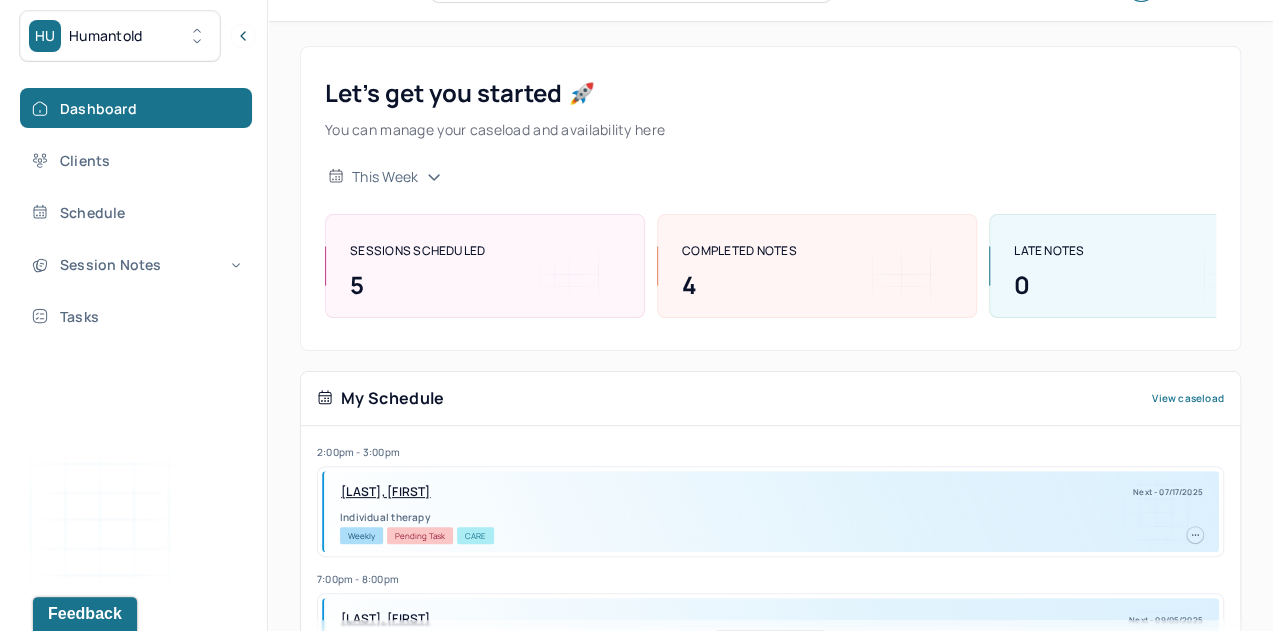 scroll, scrollTop: 0, scrollLeft: 0, axis: both 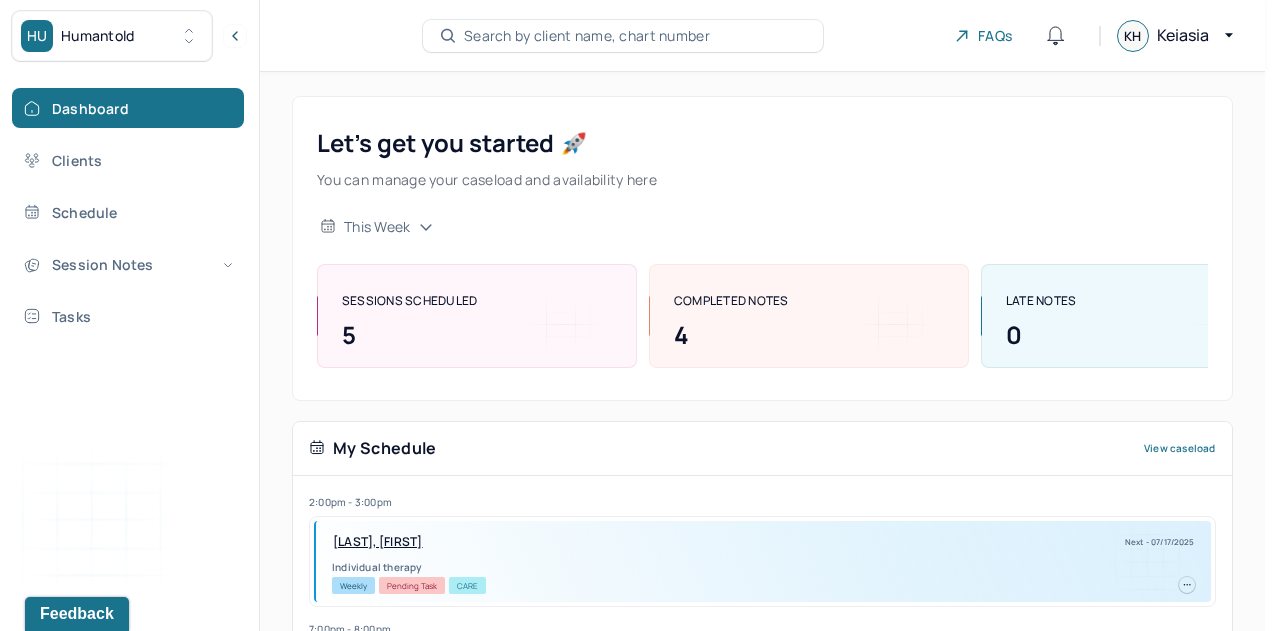 click on "Humantold" at bounding box center [98, 36] 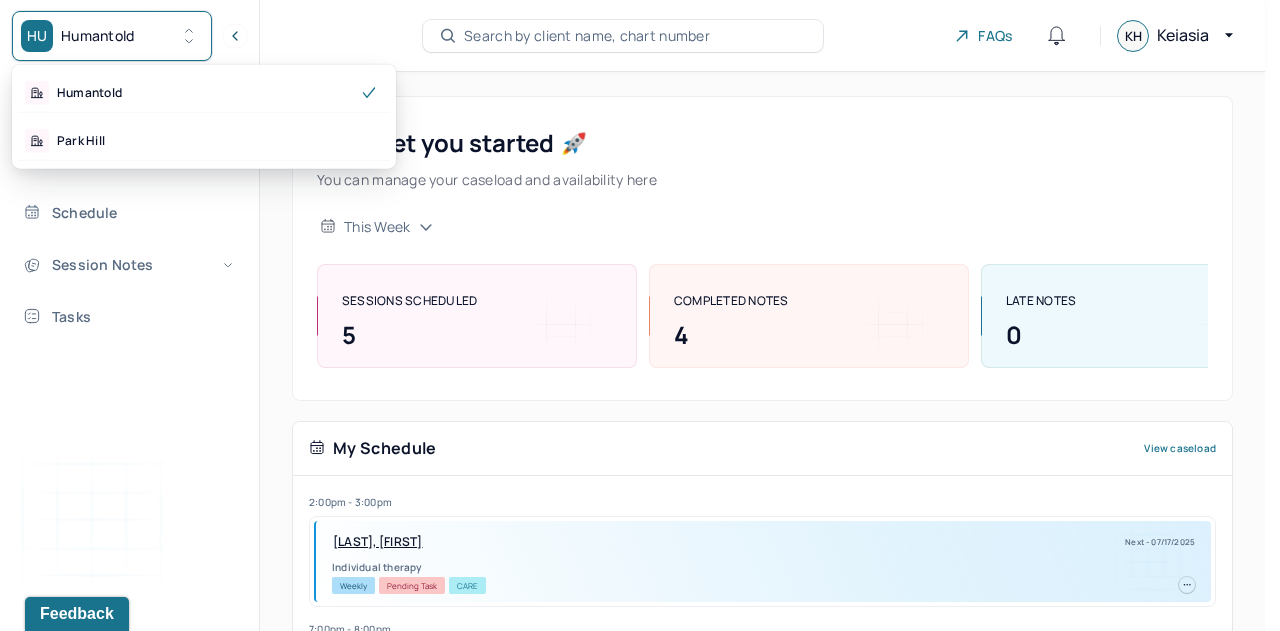 click on "Park Hill" at bounding box center (204, 141) 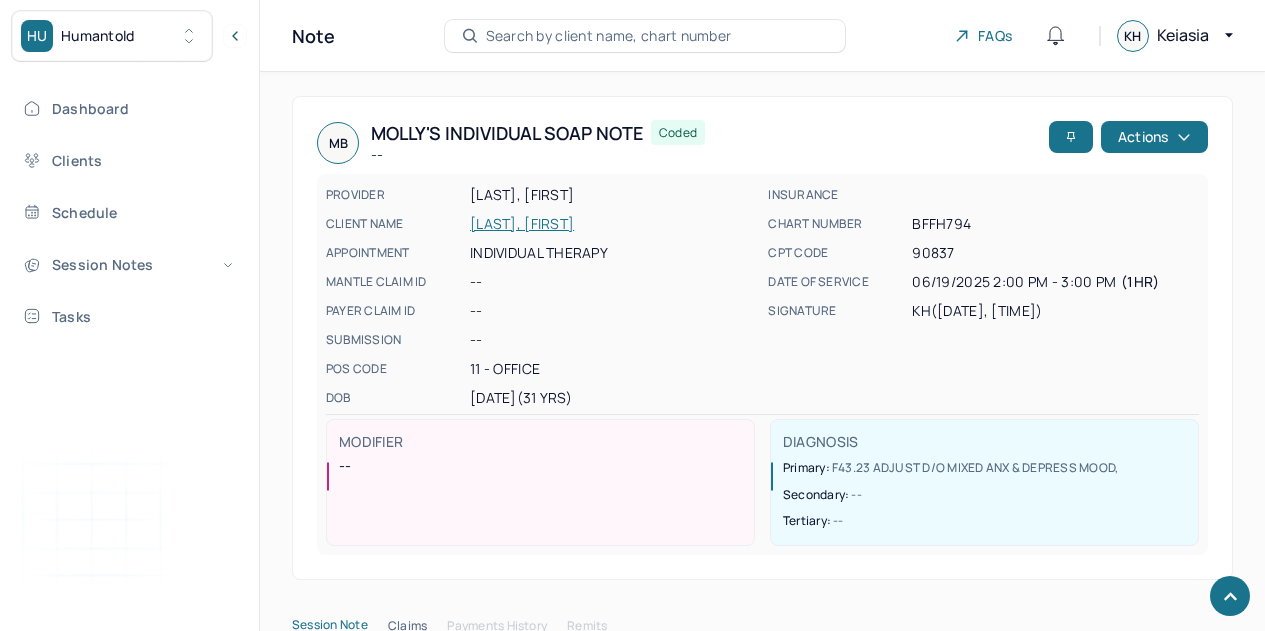 scroll, scrollTop: 2174, scrollLeft: 0, axis: vertical 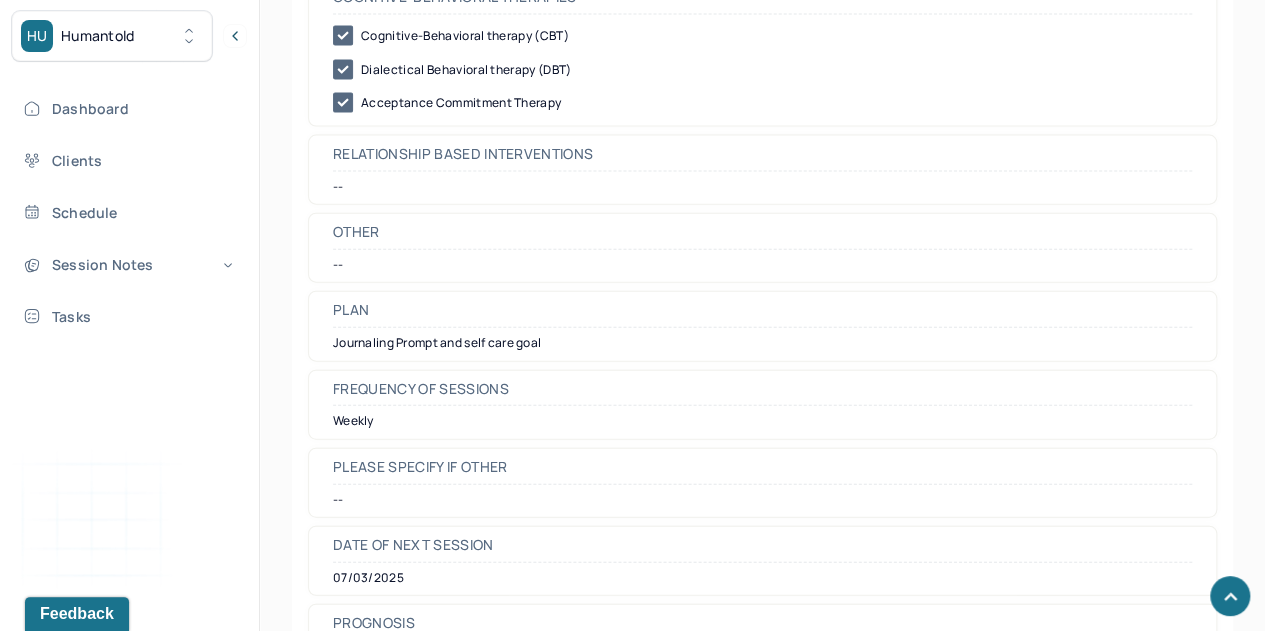click on "HU Humantold" at bounding box center (112, 36) 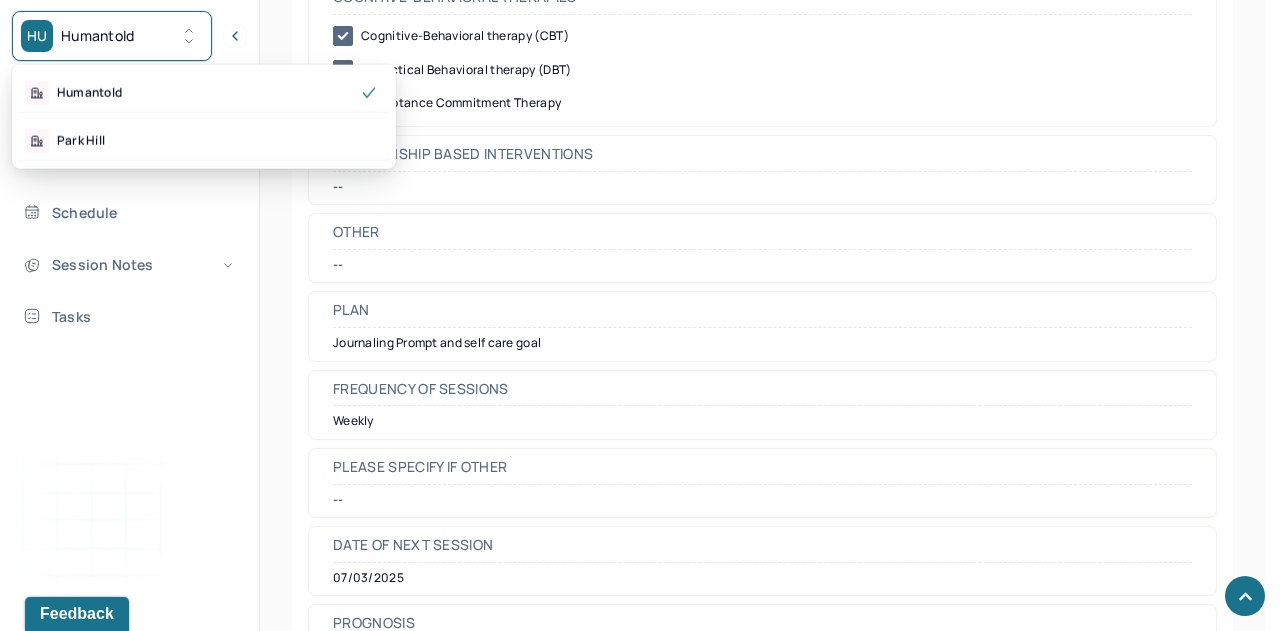 click on "Park Hill" at bounding box center (204, 141) 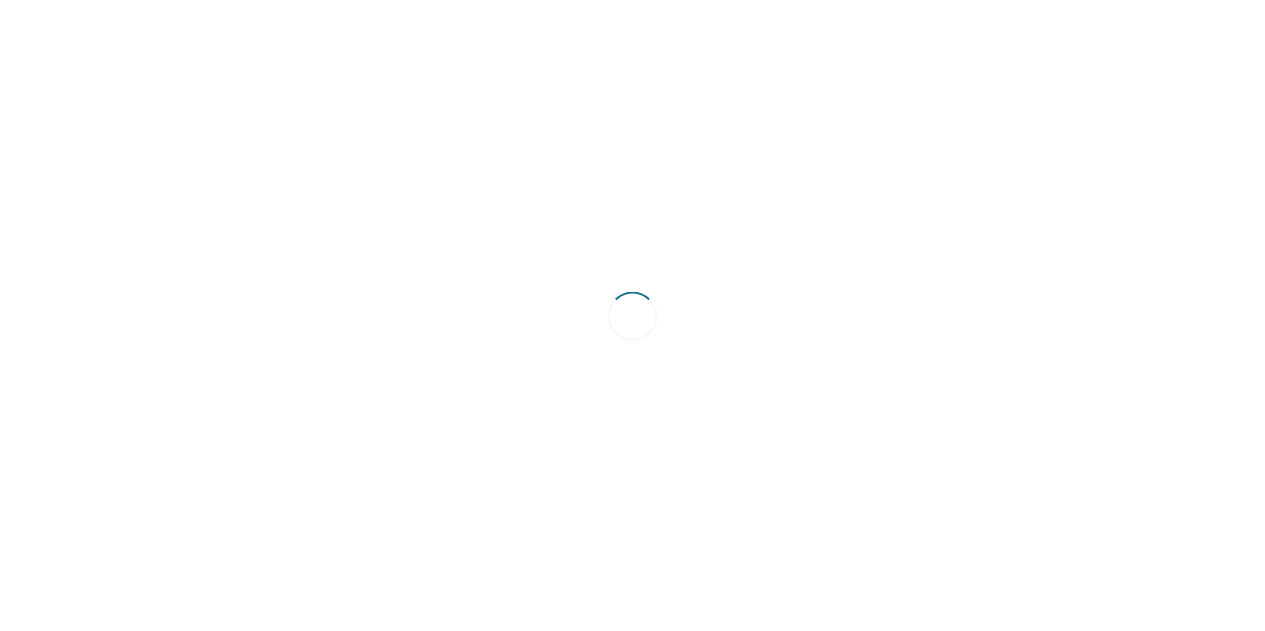 scroll, scrollTop: 0, scrollLeft: 0, axis: both 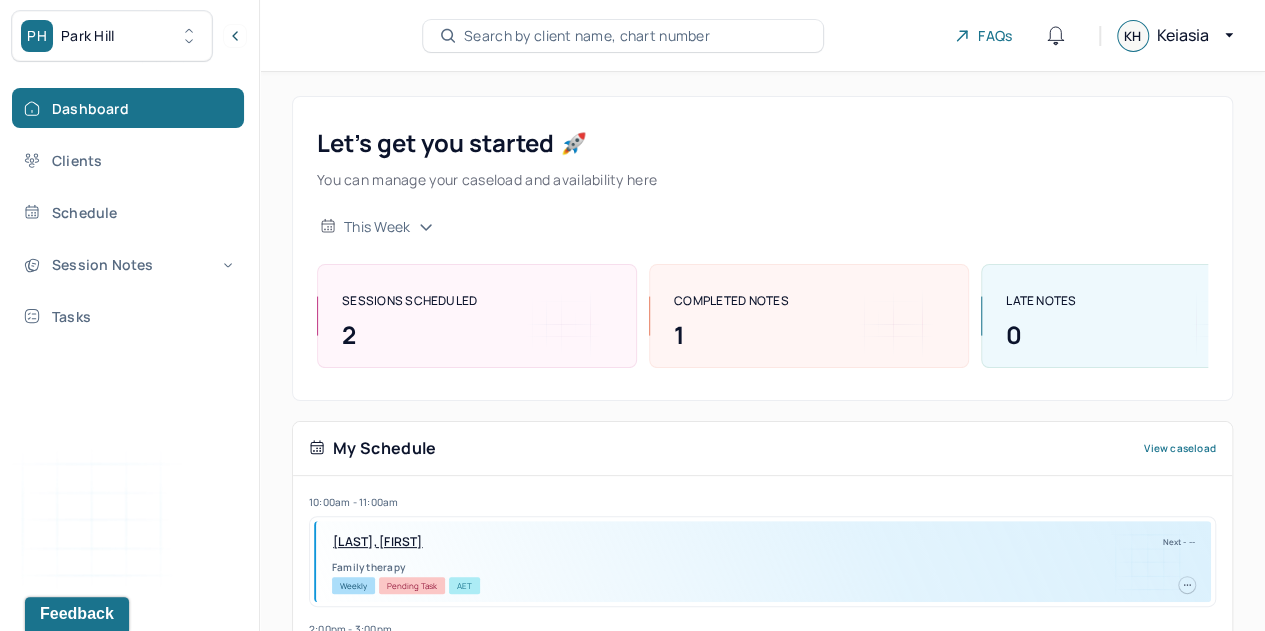 click on "Session Notes" at bounding box center (128, 264) 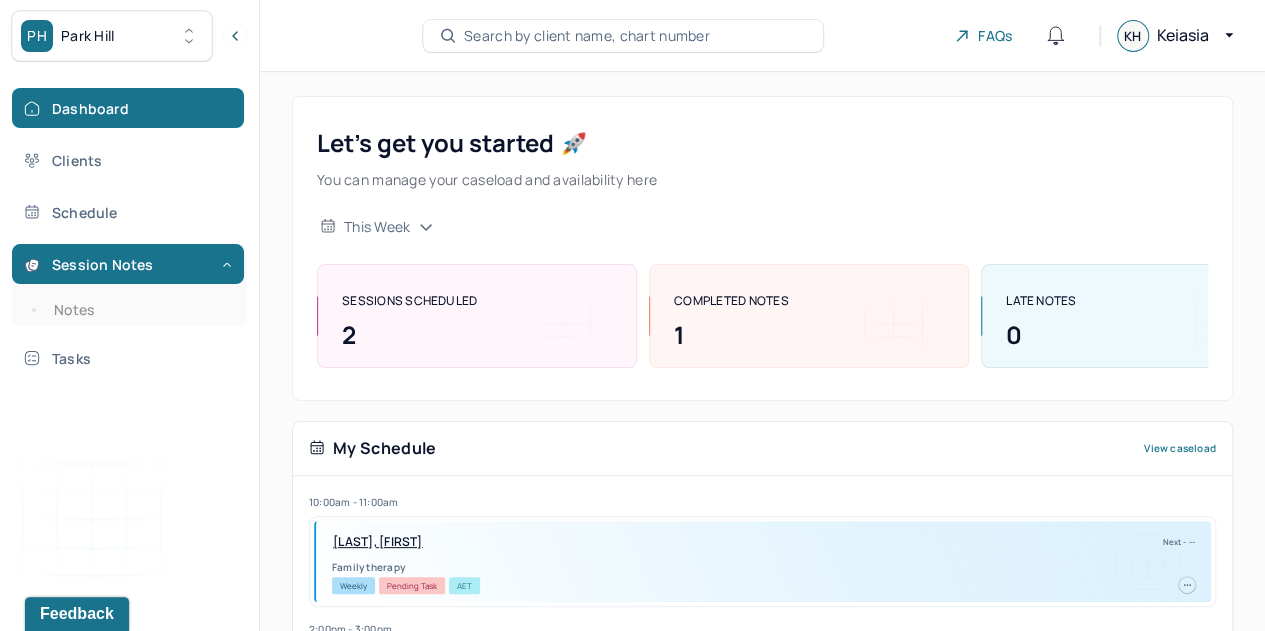 click on "Session Notes Notes" at bounding box center (129, 285) 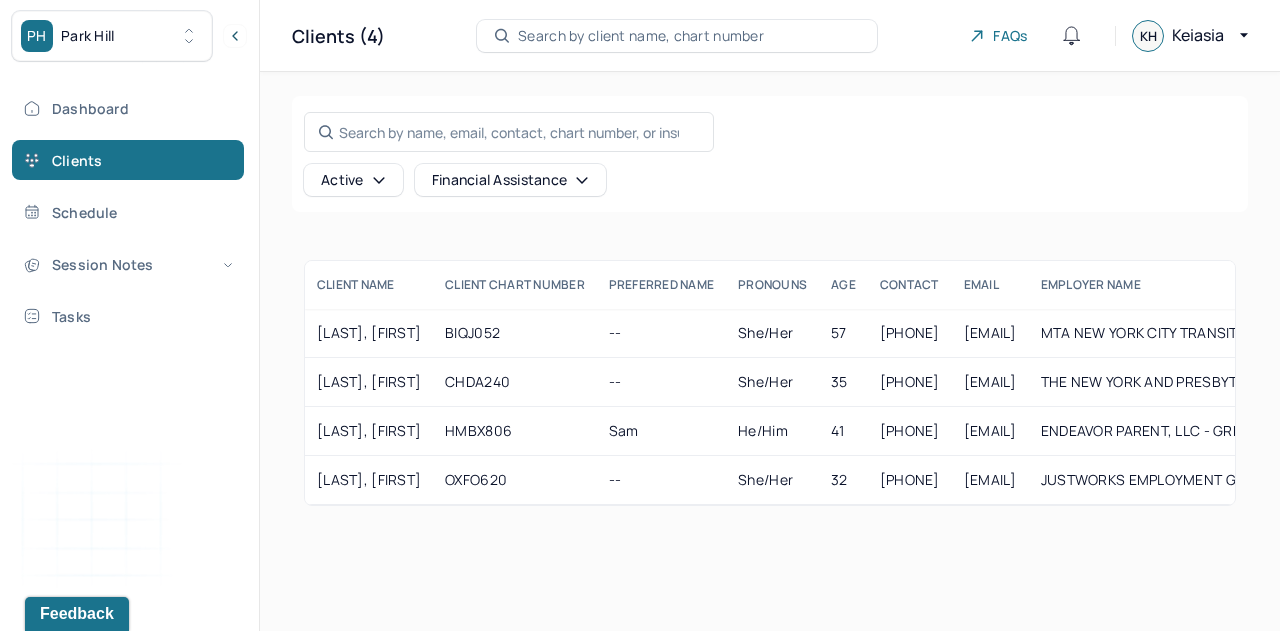 click on "HMBX806" at bounding box center [515, 431] 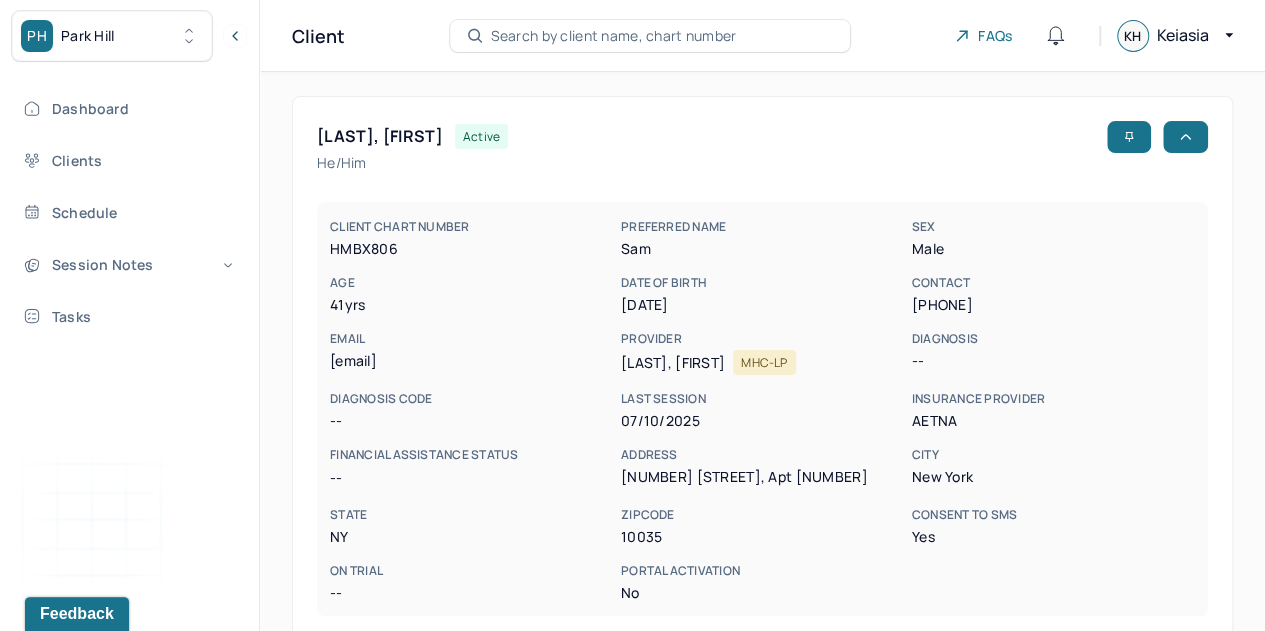 scroll, scrollTop: 536, scrollLeft: 0, axis: vertical 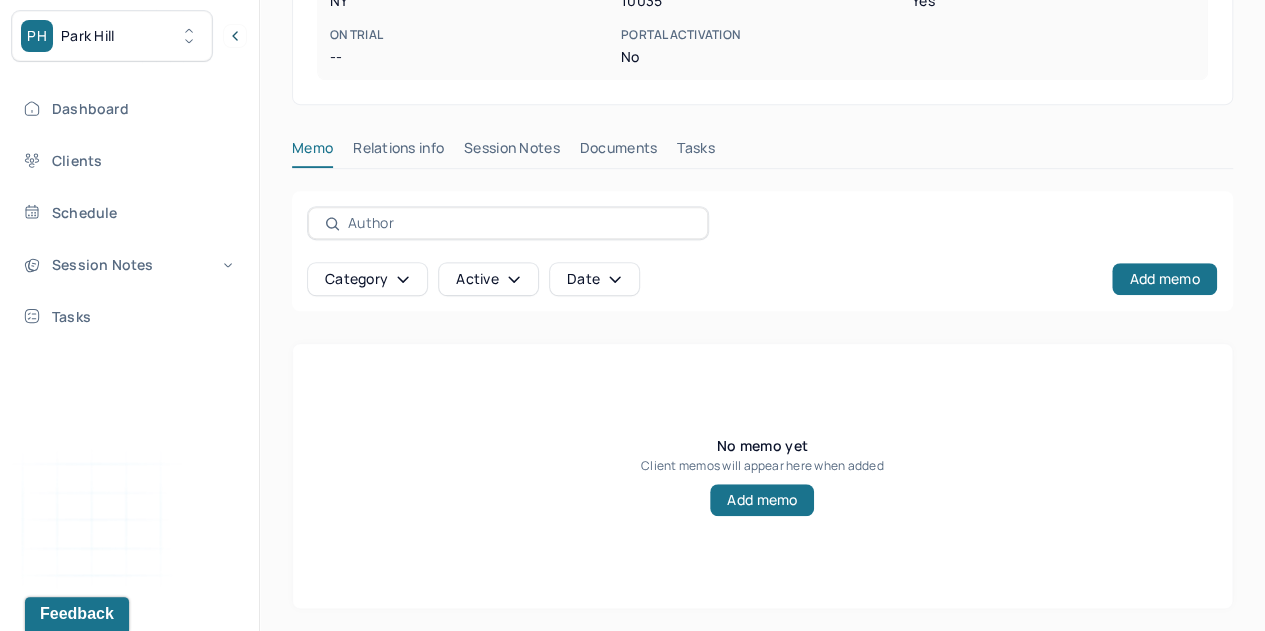 click on "Session Notes" at bounding box center [512, 152] 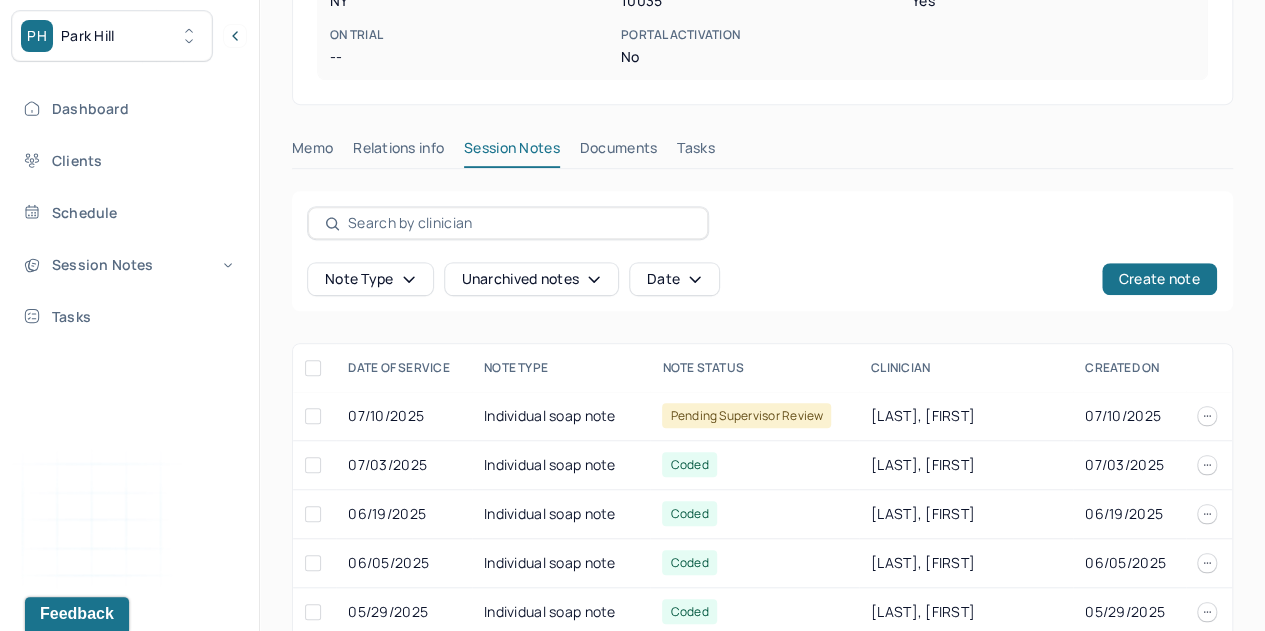 click on "Individual soap note" at bounding box center [561, 465] 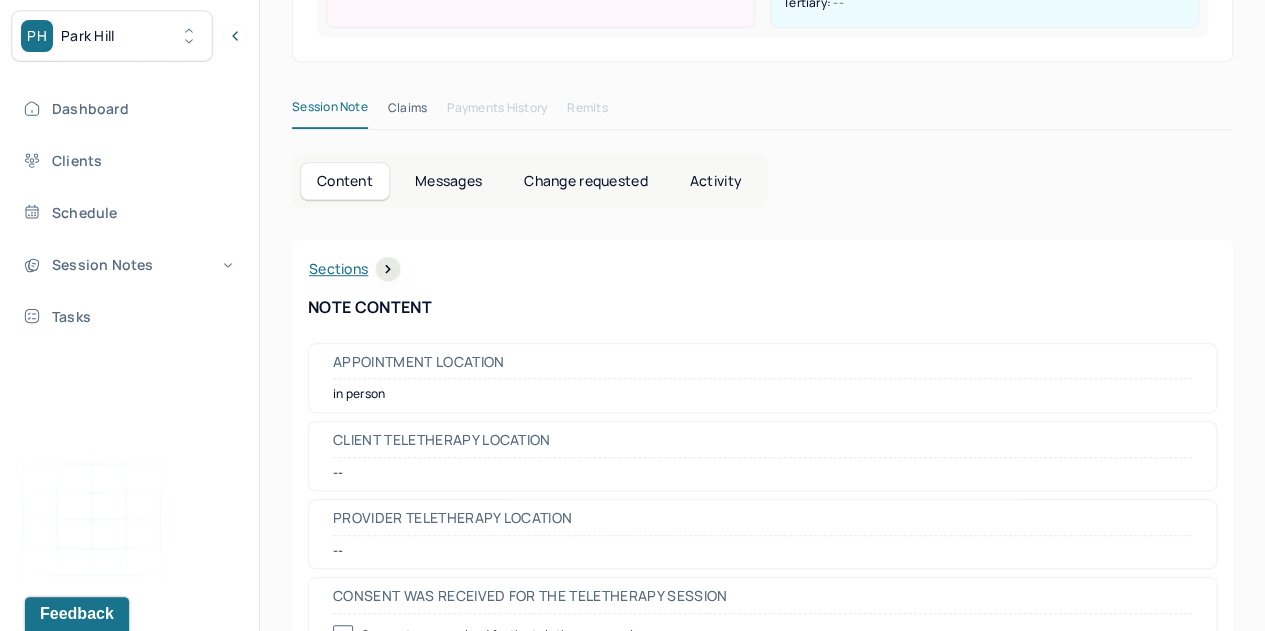 scroll, scrollTop: 0, scrollLeft: 0, axis: both 